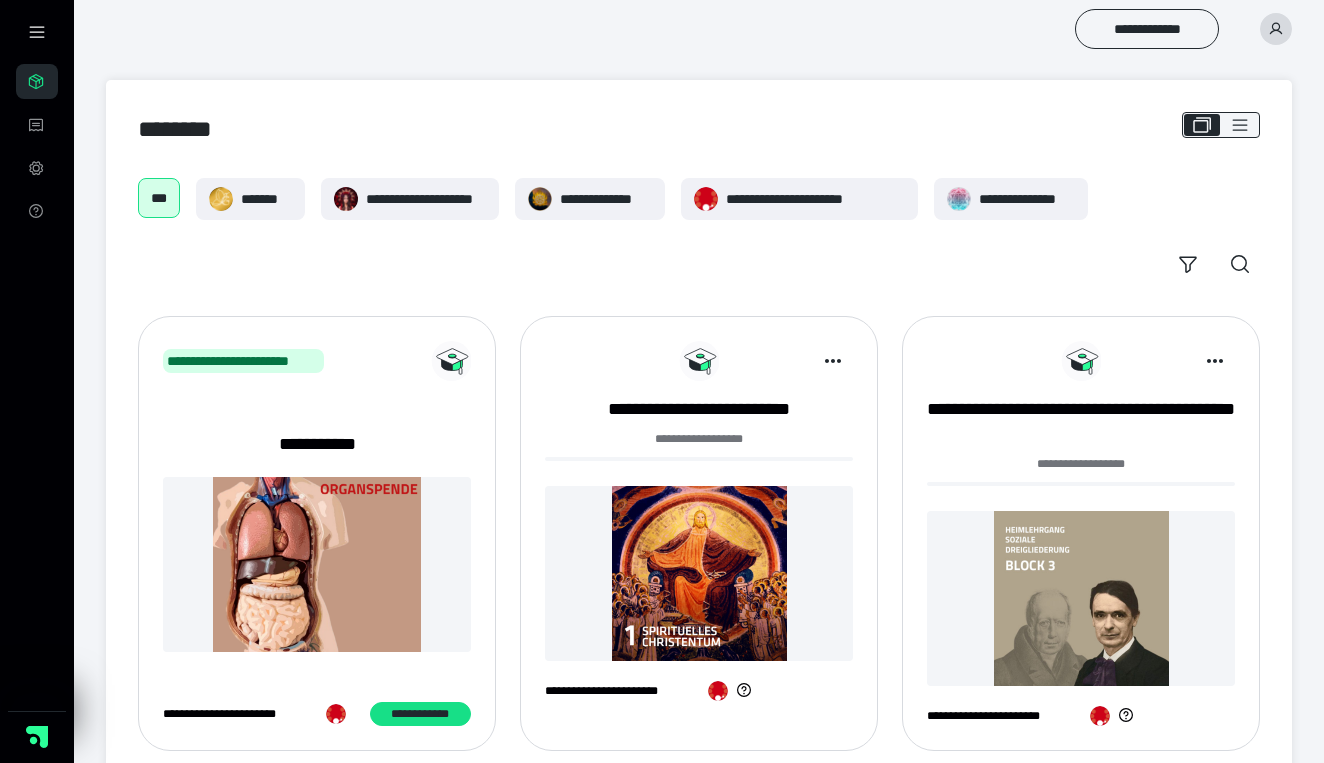 scroll, scrollTop: 0, scrollLeft: 0, axis: both 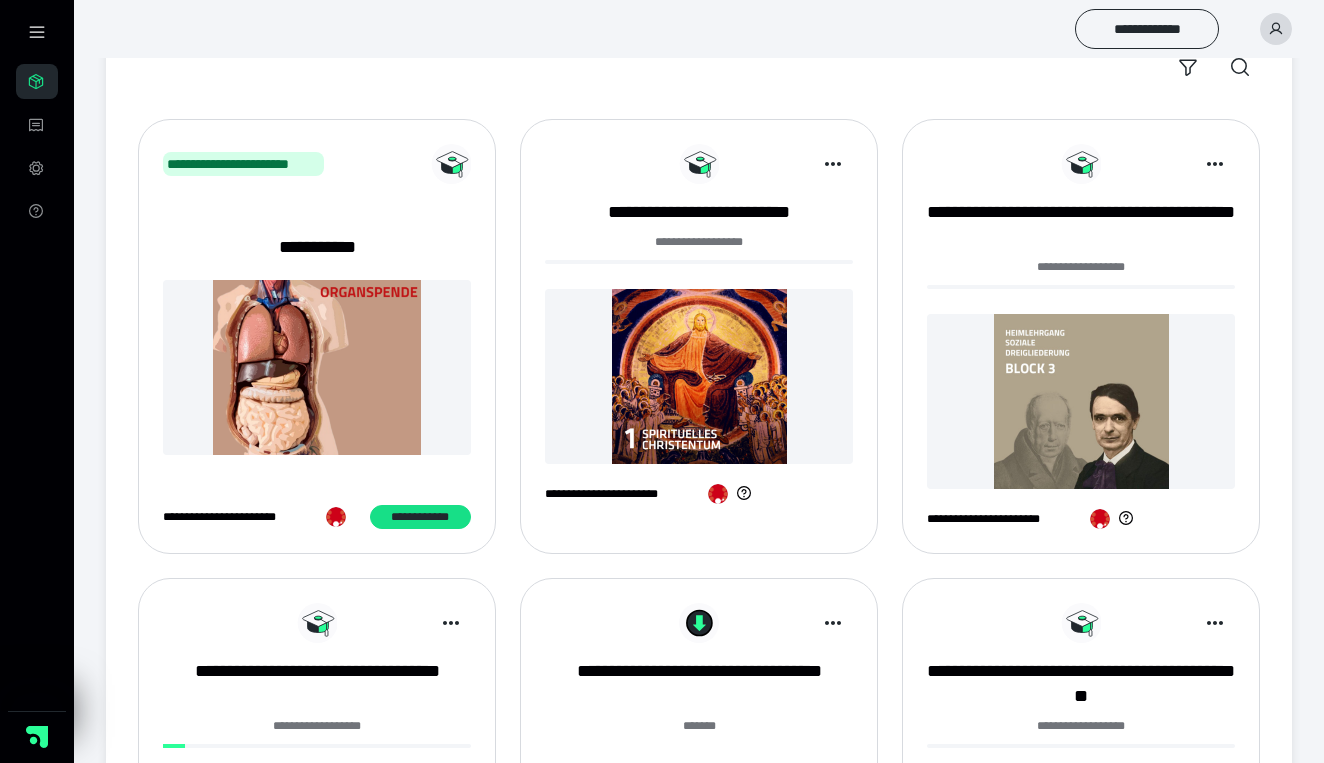 click at bounding box center (1276, 29) 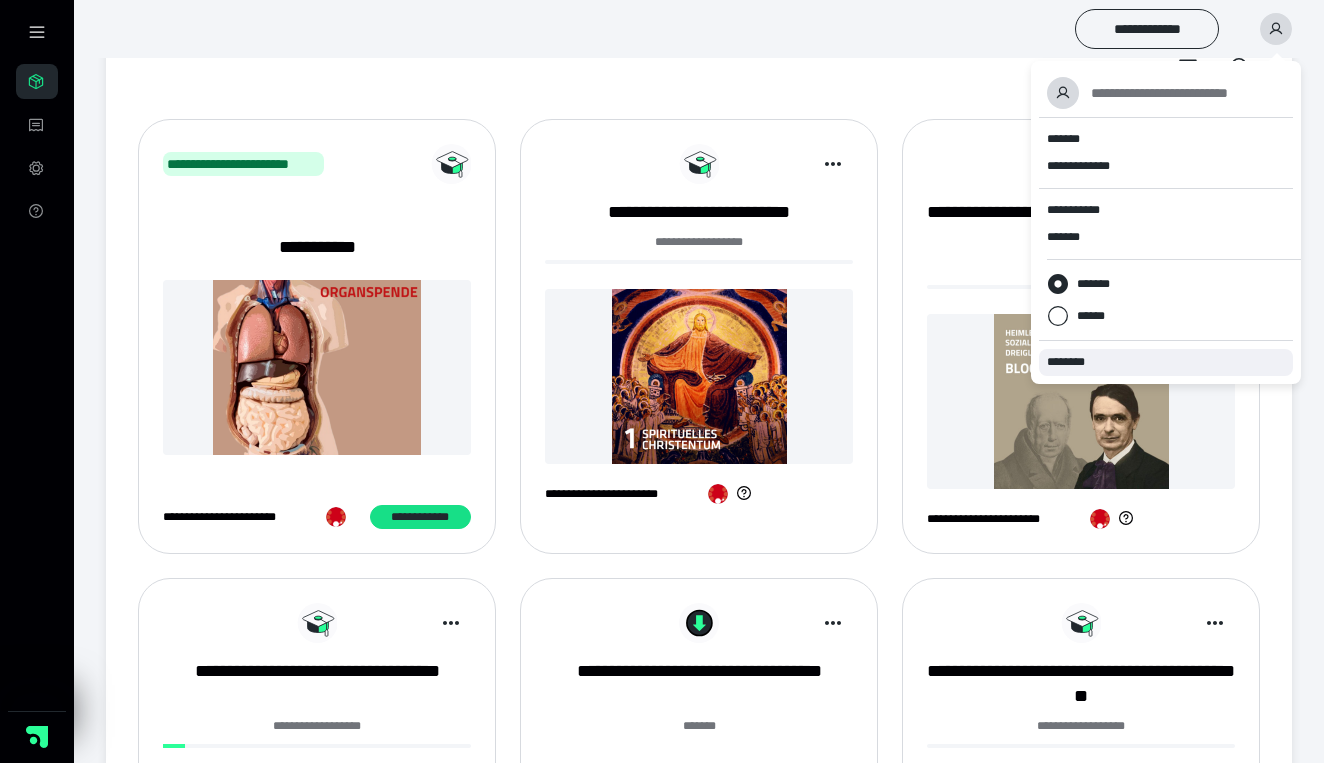 click on "********" at bounding box center [1166, 362] 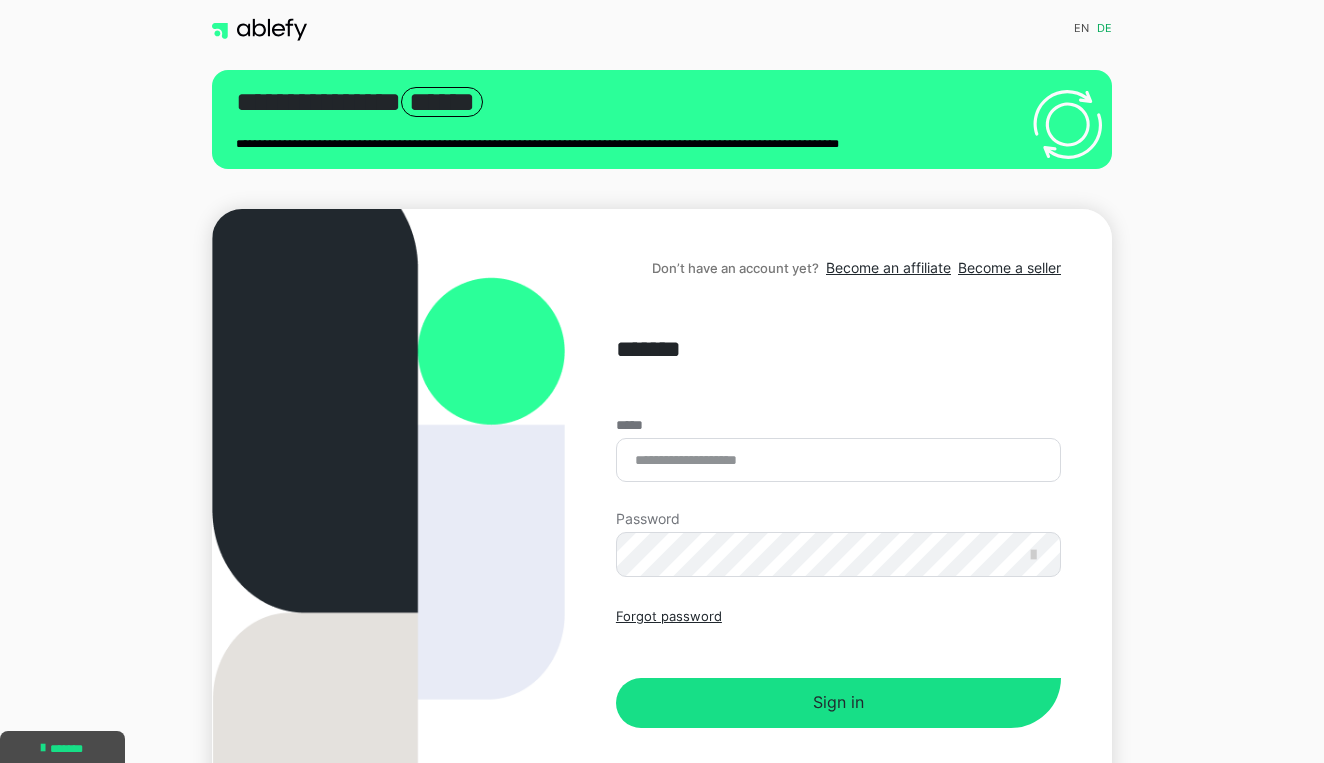 scroll, scrollTop: 0, scrollLeft: 0, axis: both 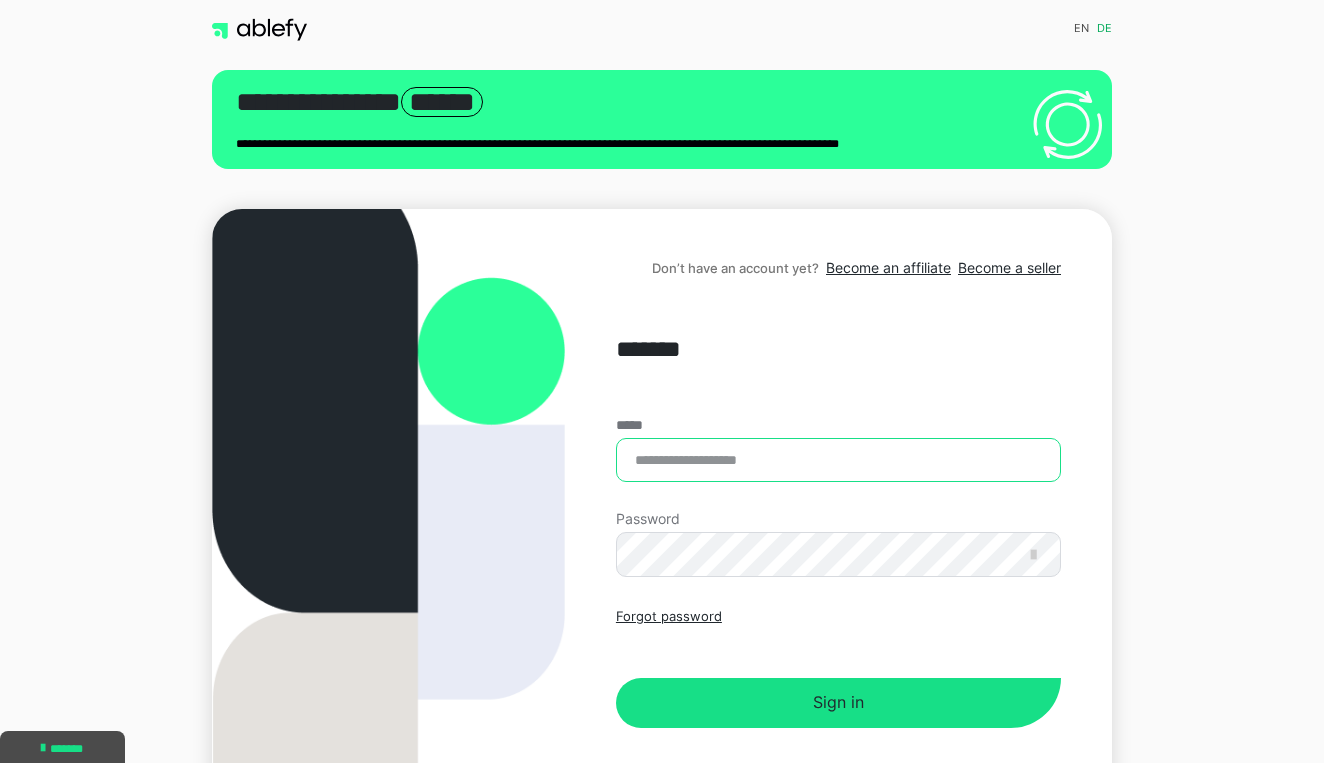 click on "*****" at bounding box center (838, 460) 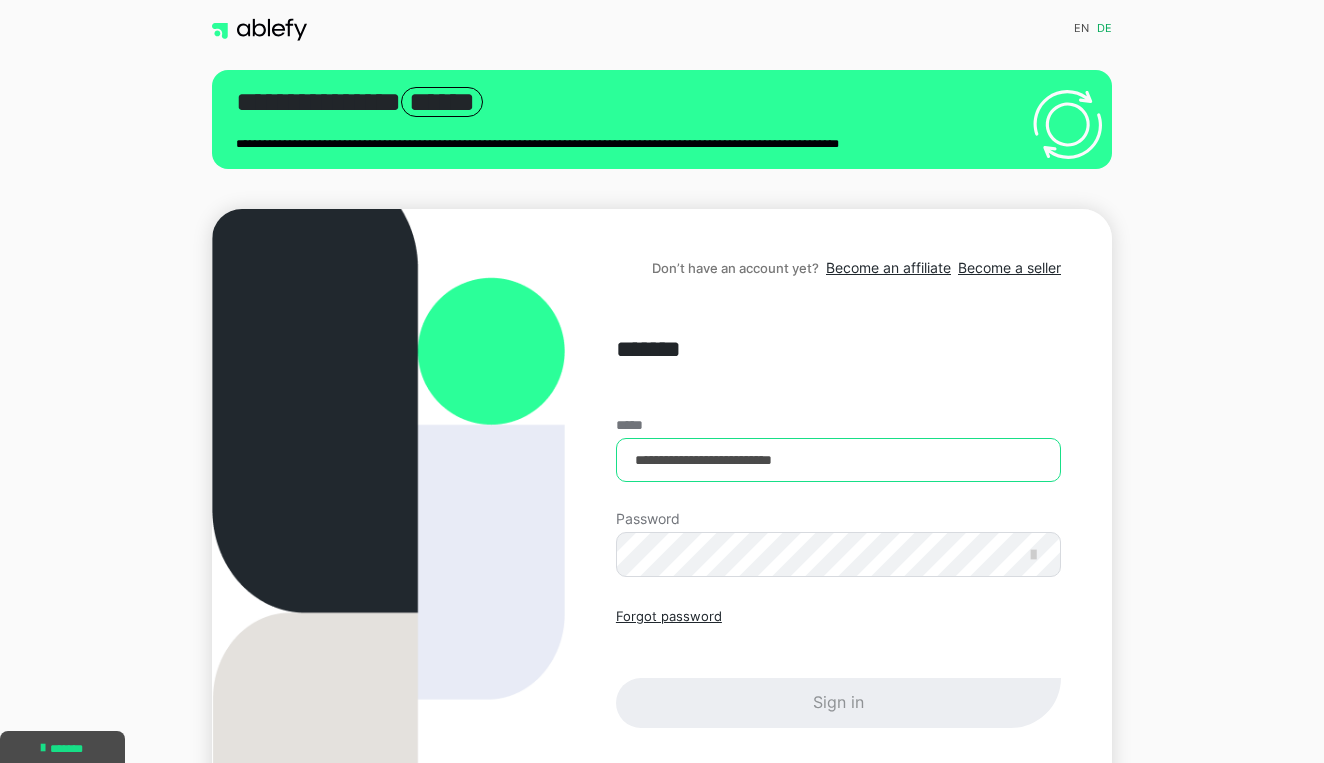 type on "**********" 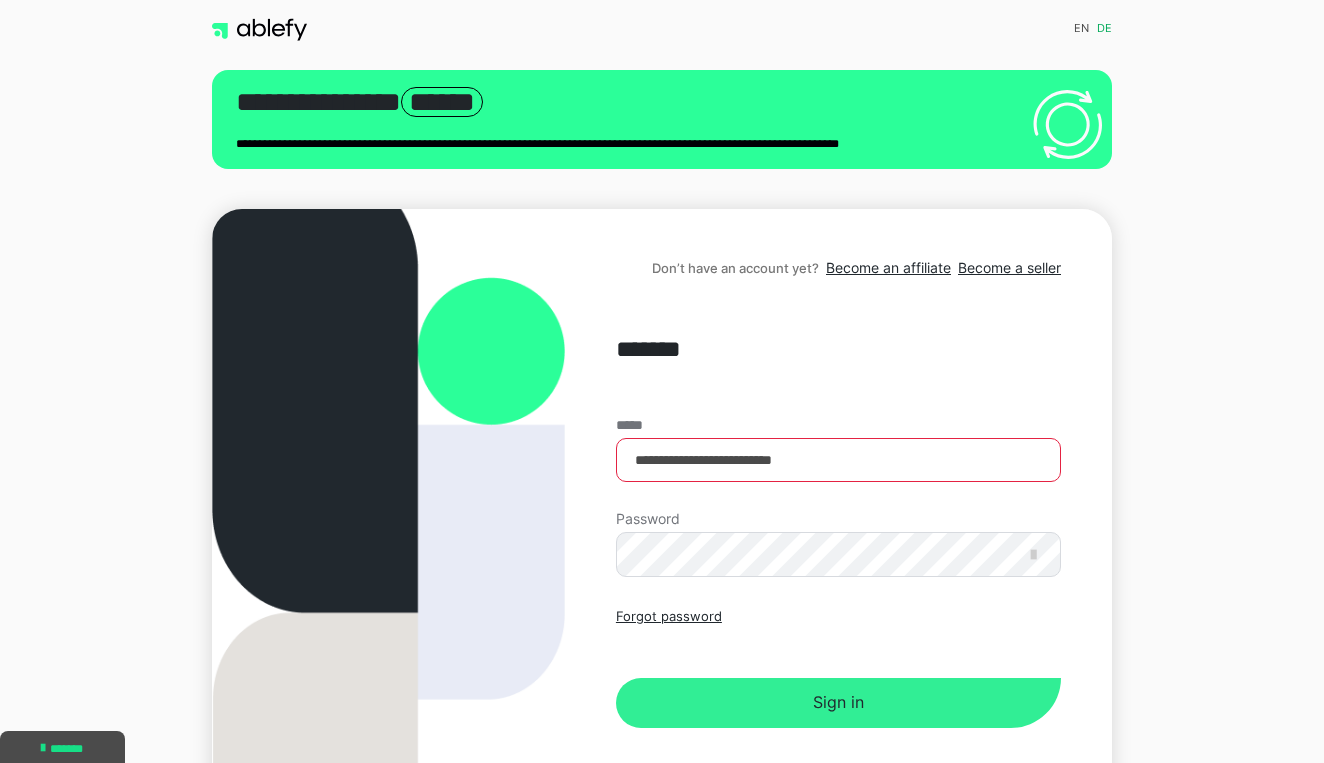 click on "Sign in" at bounding box center [838, 703] 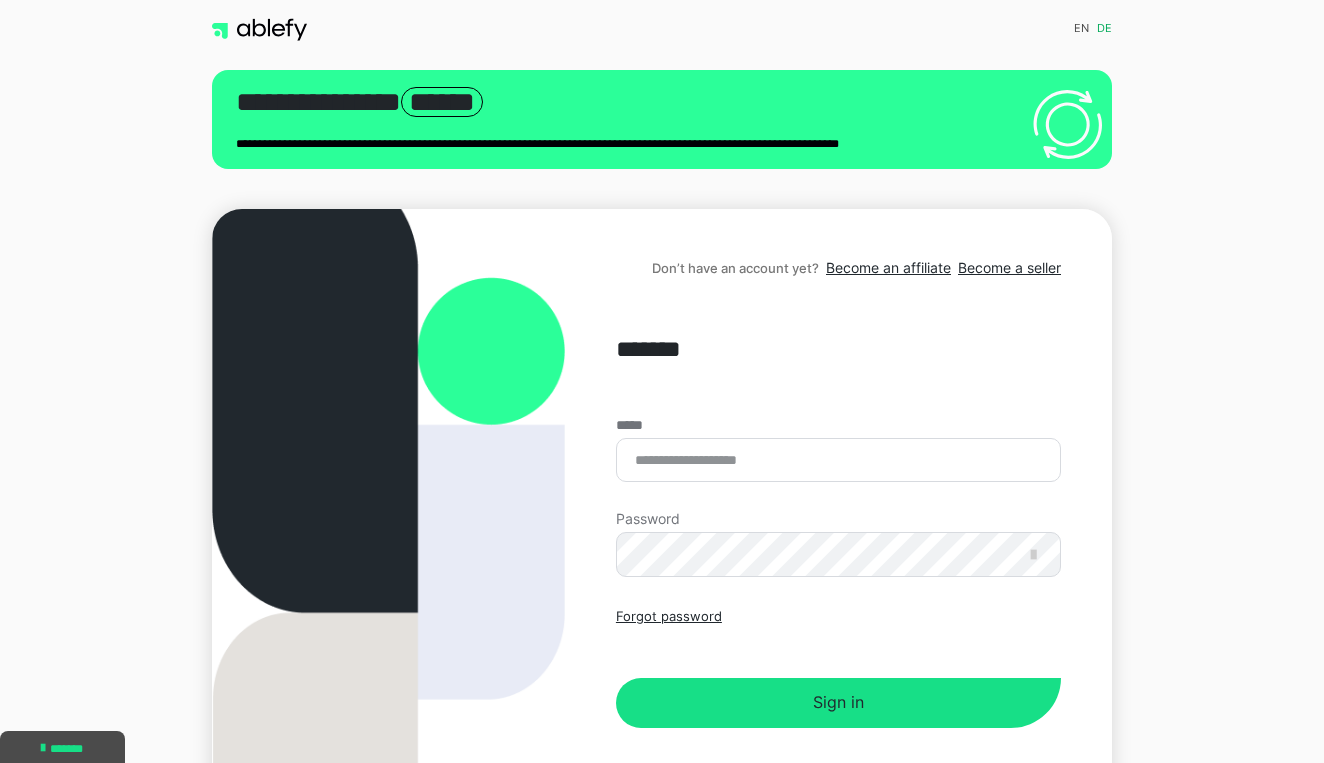 scroll, scrollTop: 0, scrollLeft: 0, axis: both 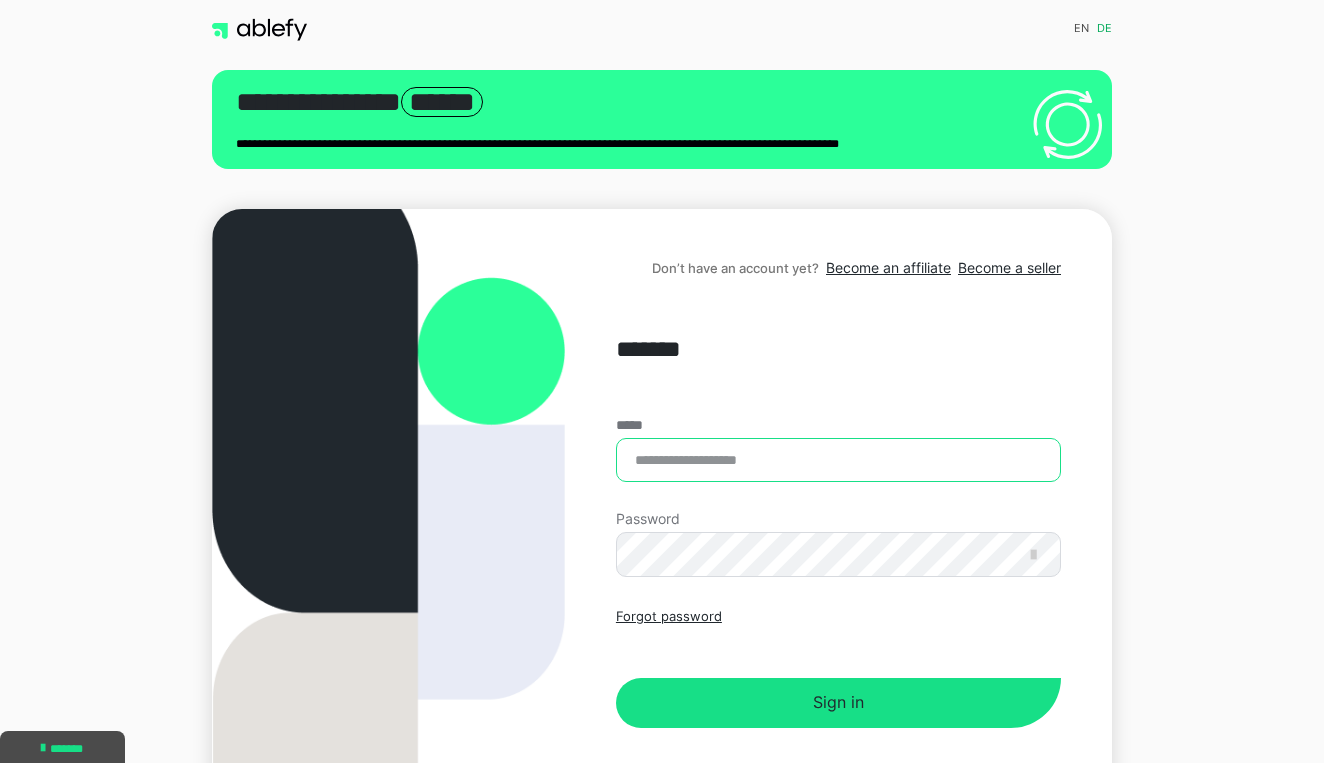 click on "*****" at bounding box center [838, 460] 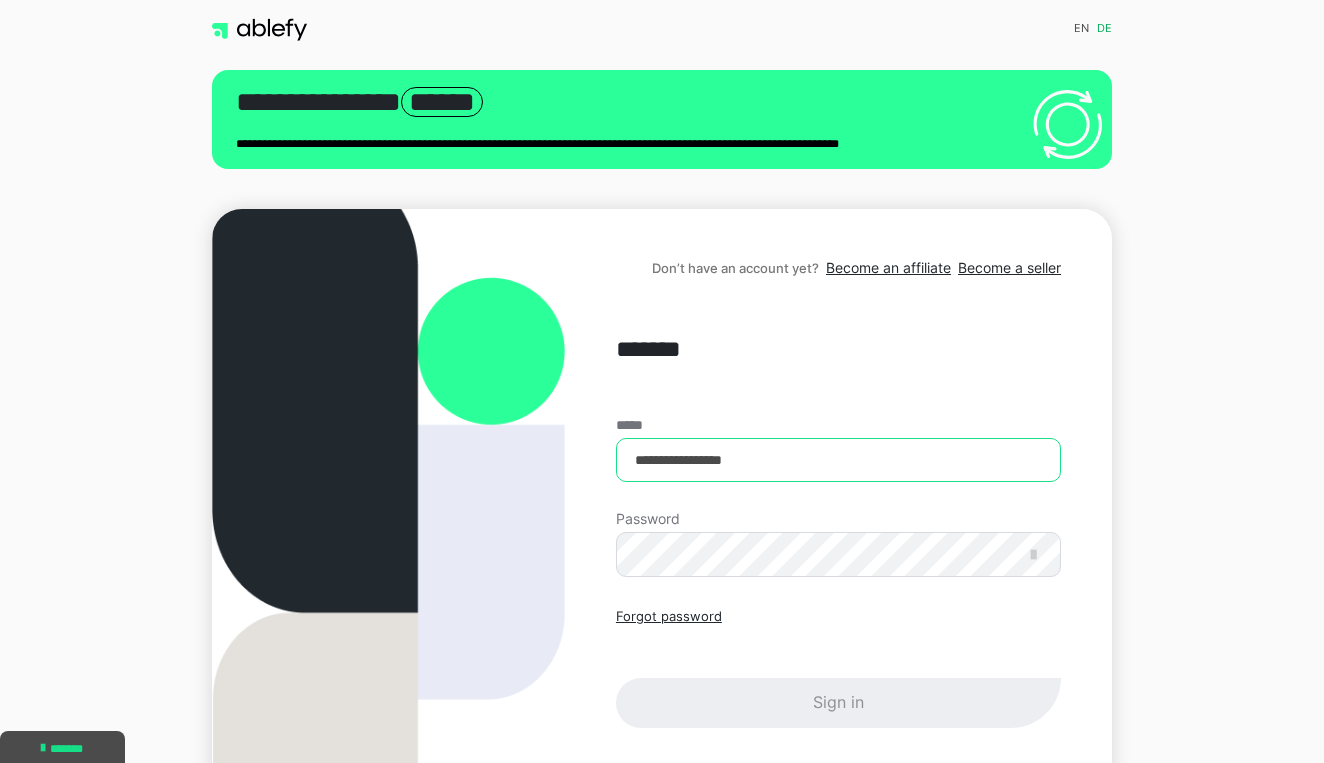 click on "**********" at bounding box center [838, 460] 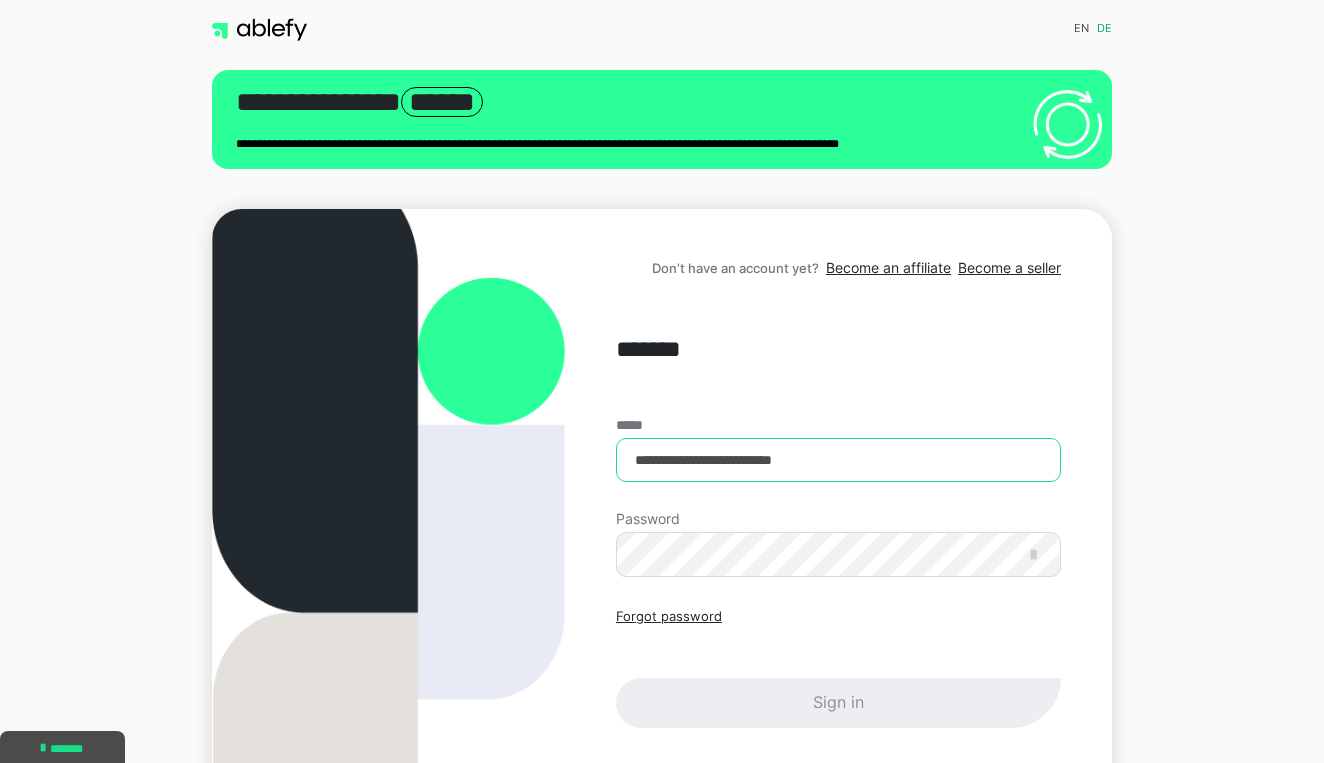 type on "**********" 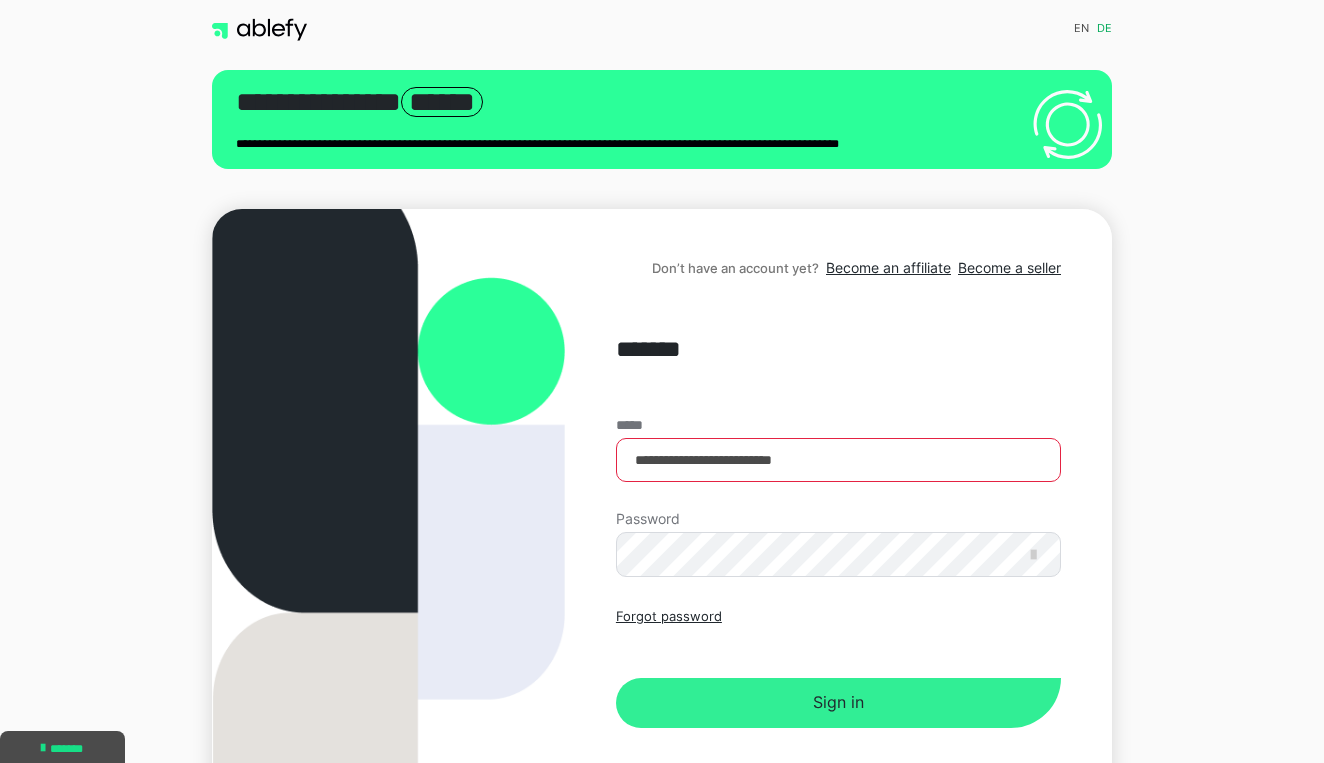 click on "Sign in" at bounding box center [838, 703] 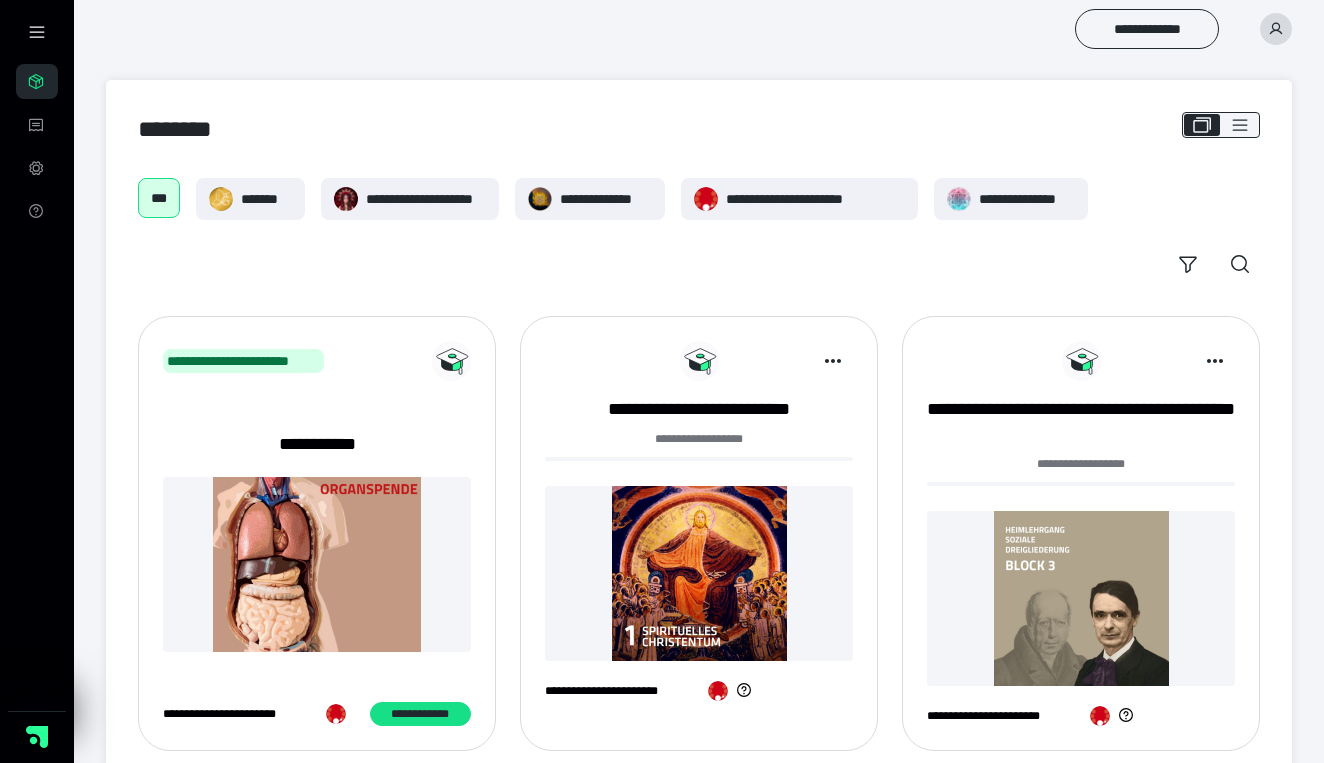 scroll, scrollTop: 0, scrollLeft: 0, axis: both 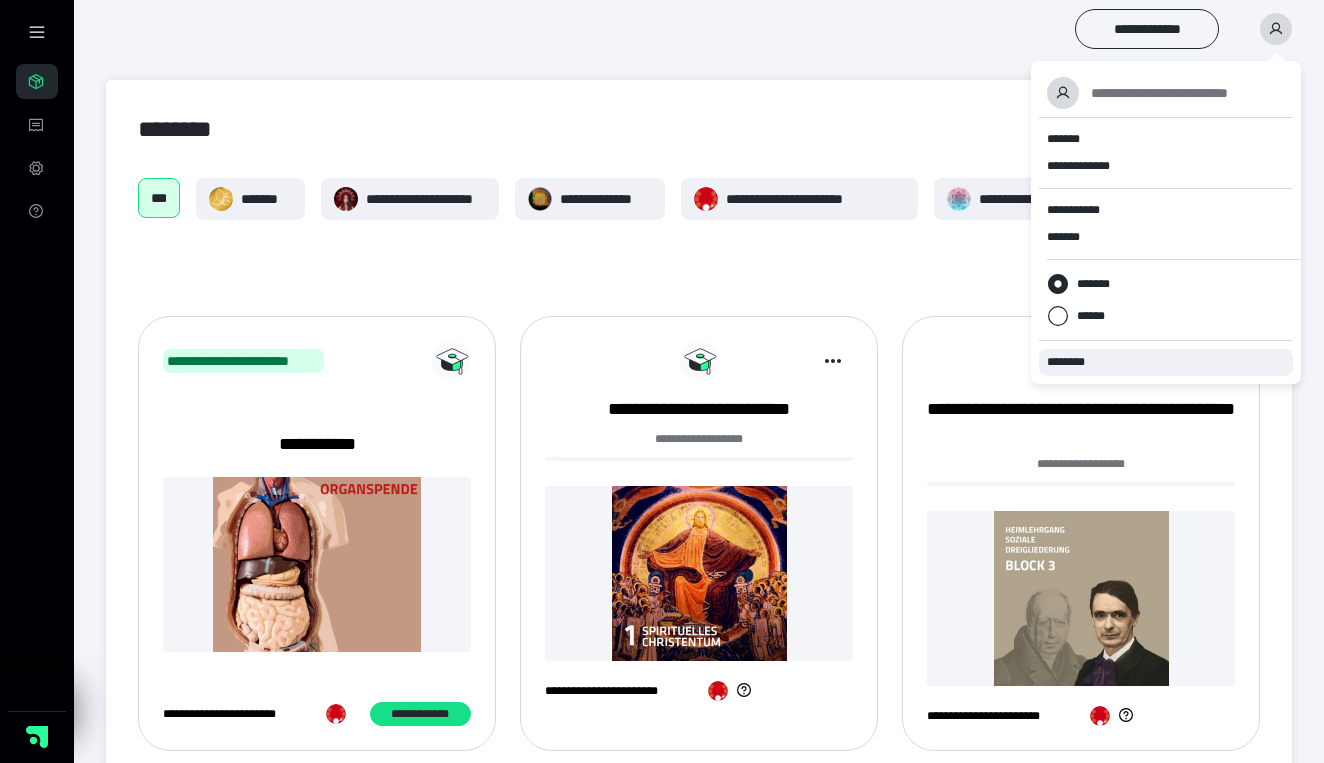 click on "********" at bounding box center [1070, 362] 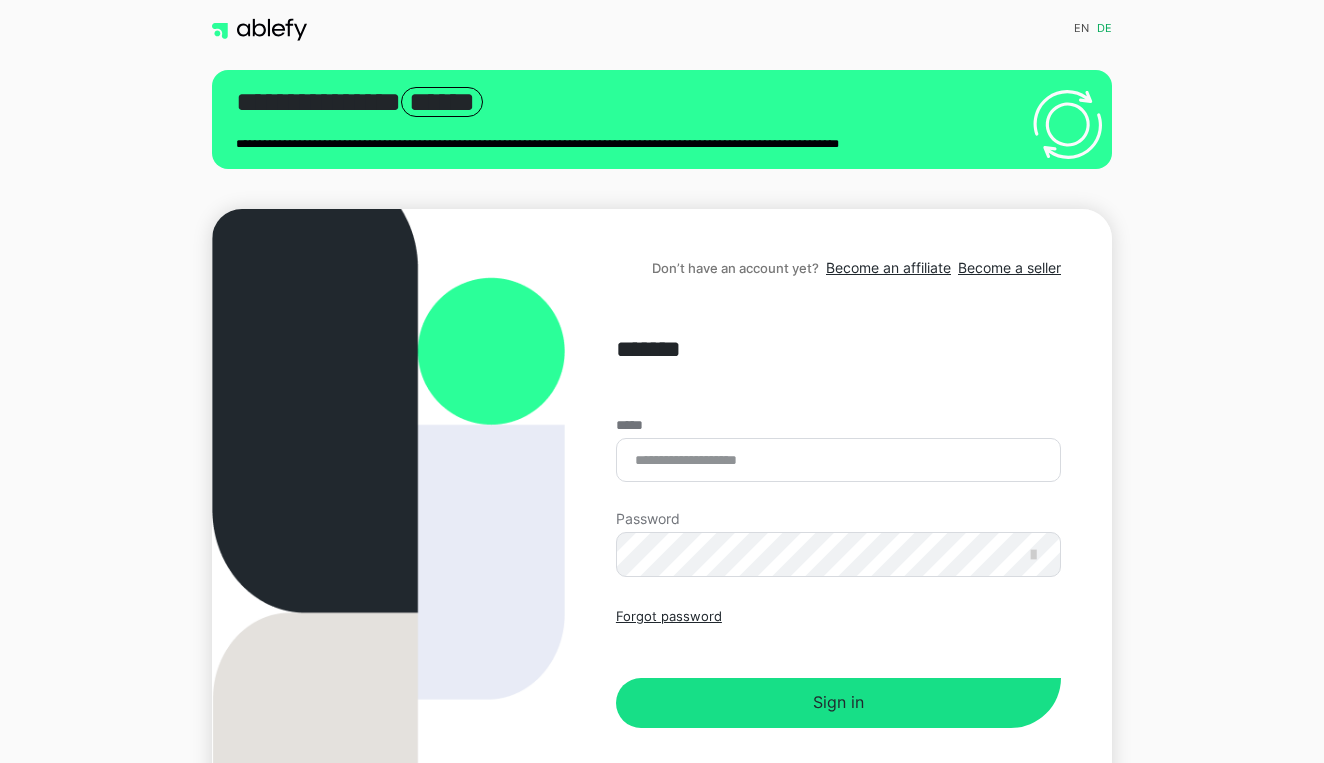 scroll, scrollTop: 0, scrollLeft: 0, axis: both 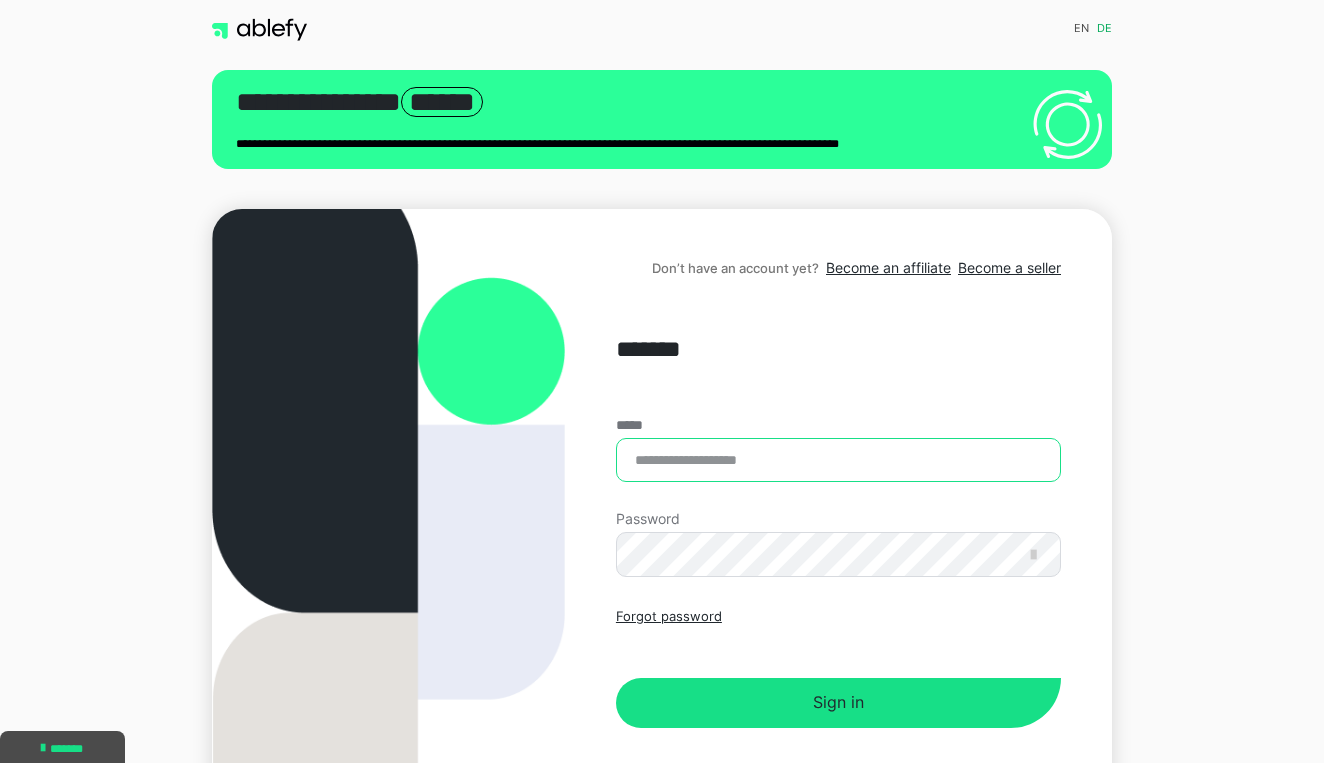 click on "*****" at bounding box center [838, 460] 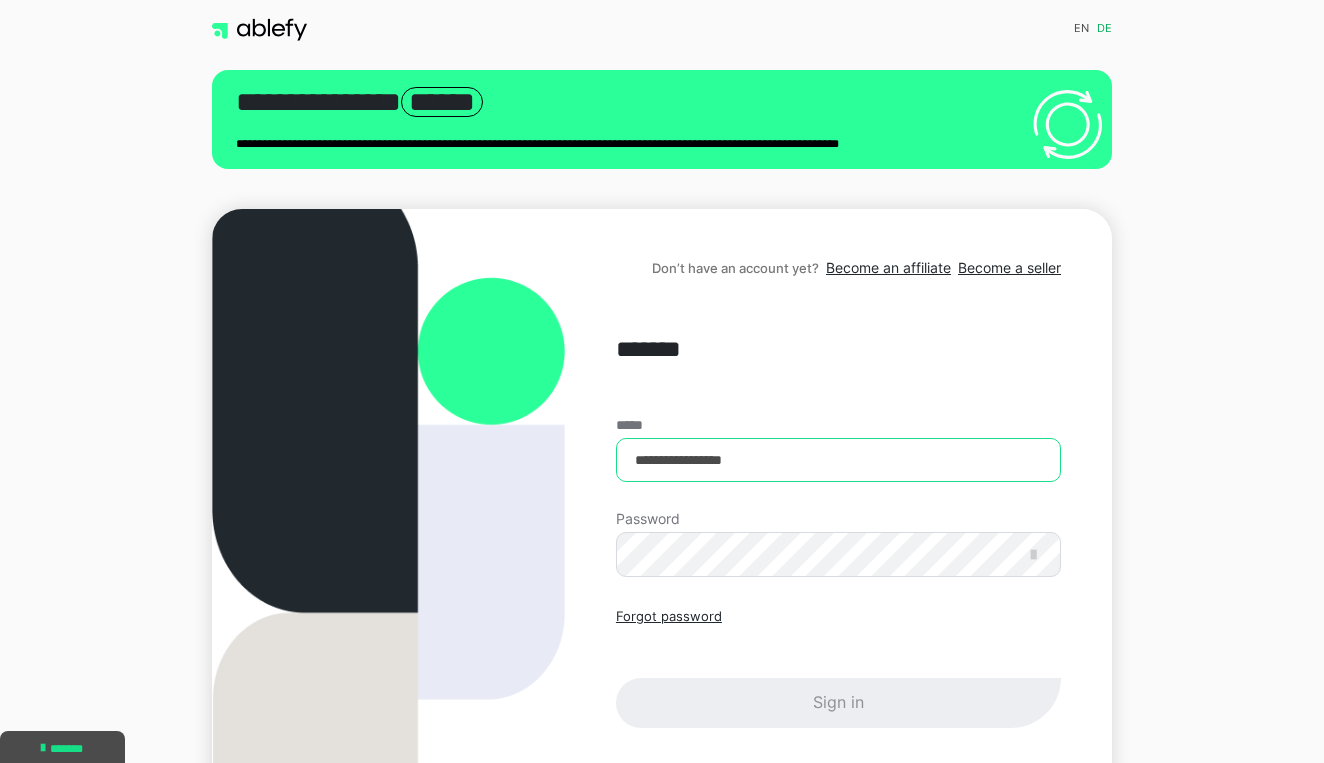 click on "**********" at bounding box center [838, 460] 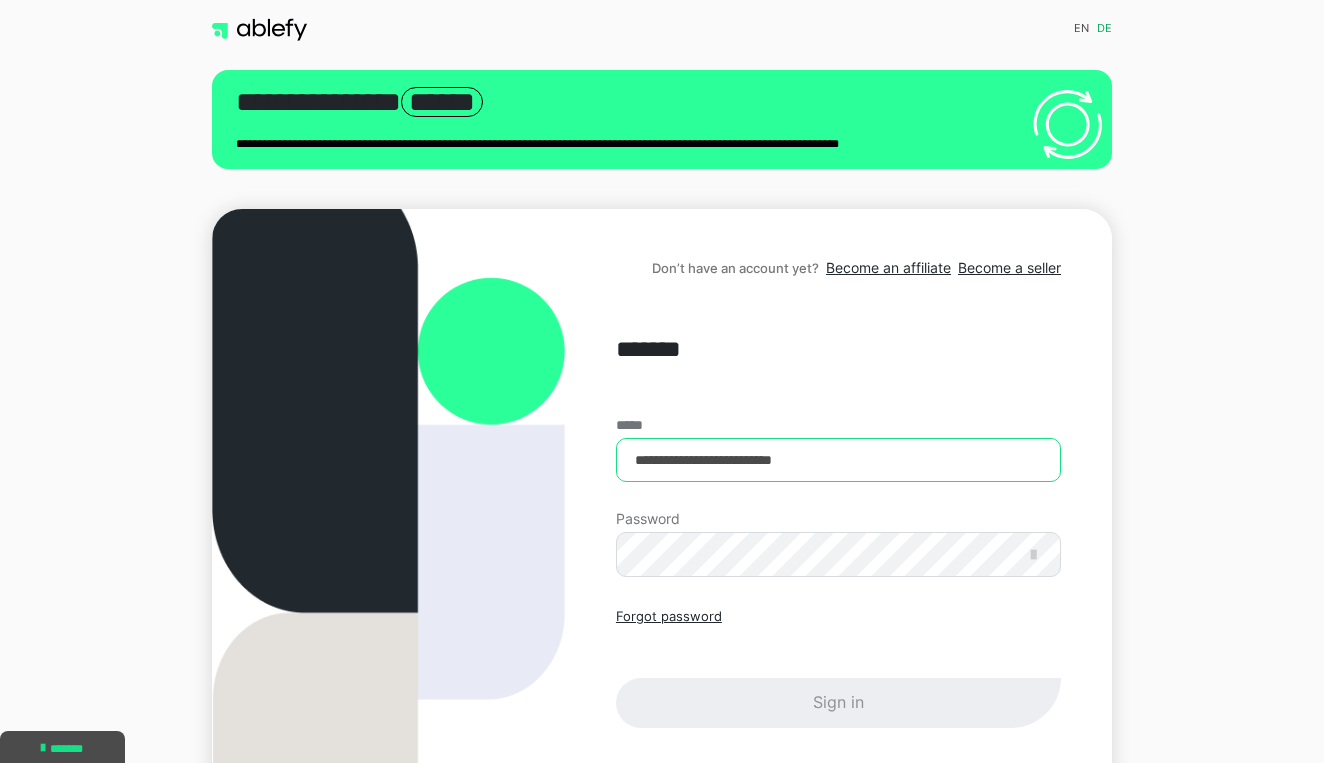 type on "**********" 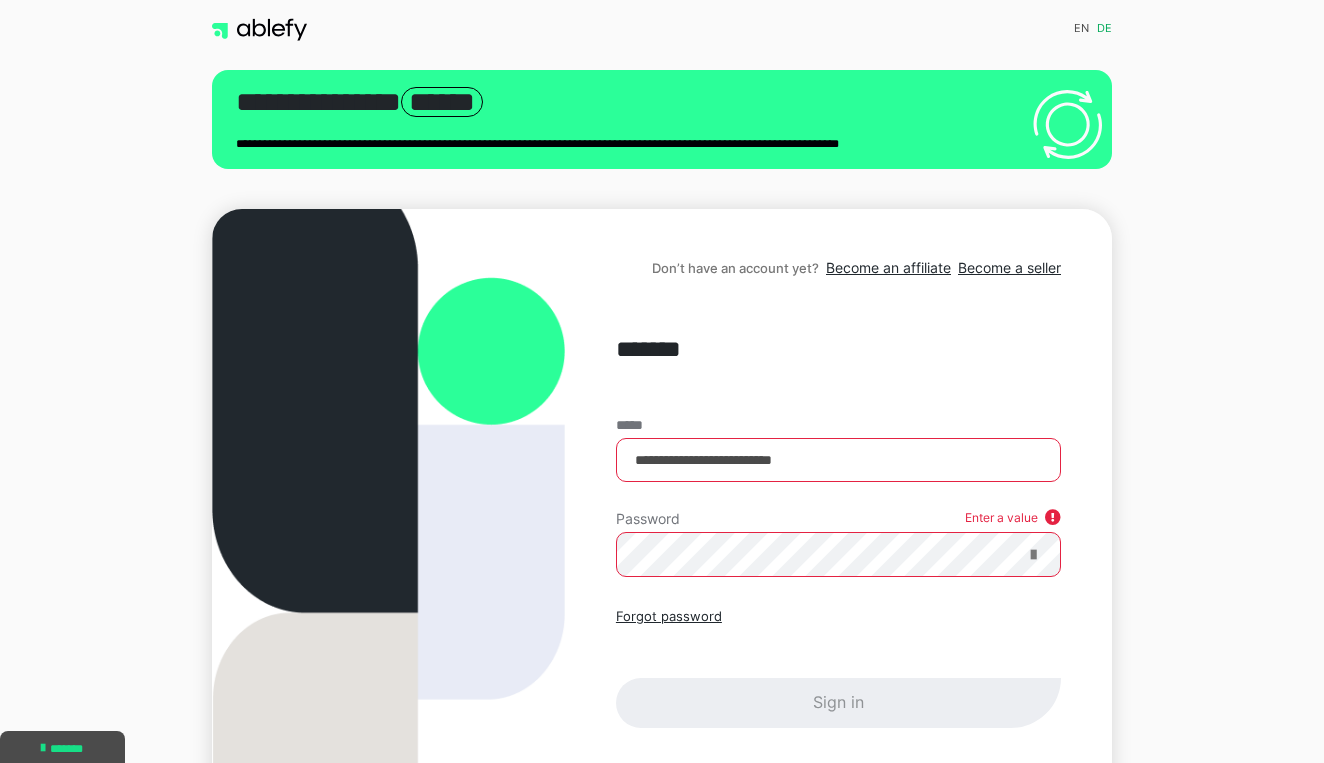 click at bounding box center [1033, 555] 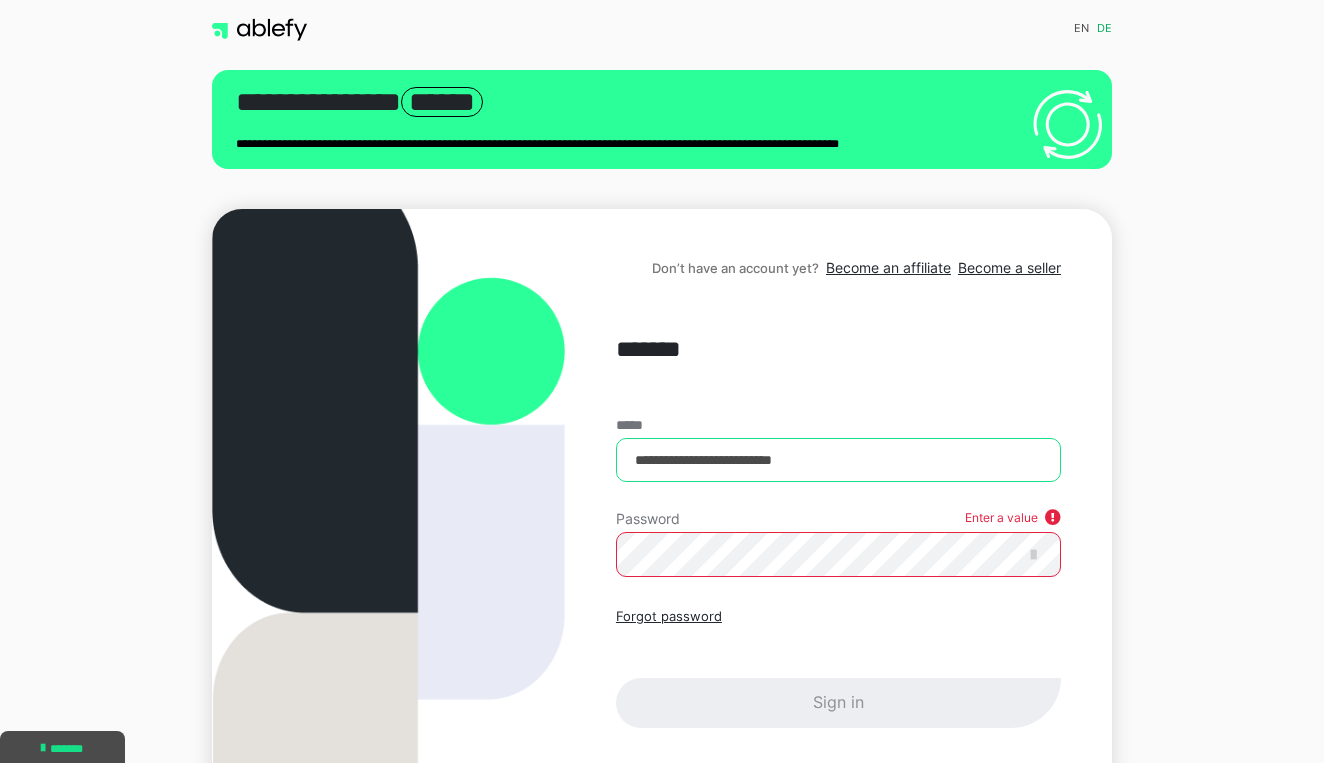 click on "**********" at bounding box center [838, 460] 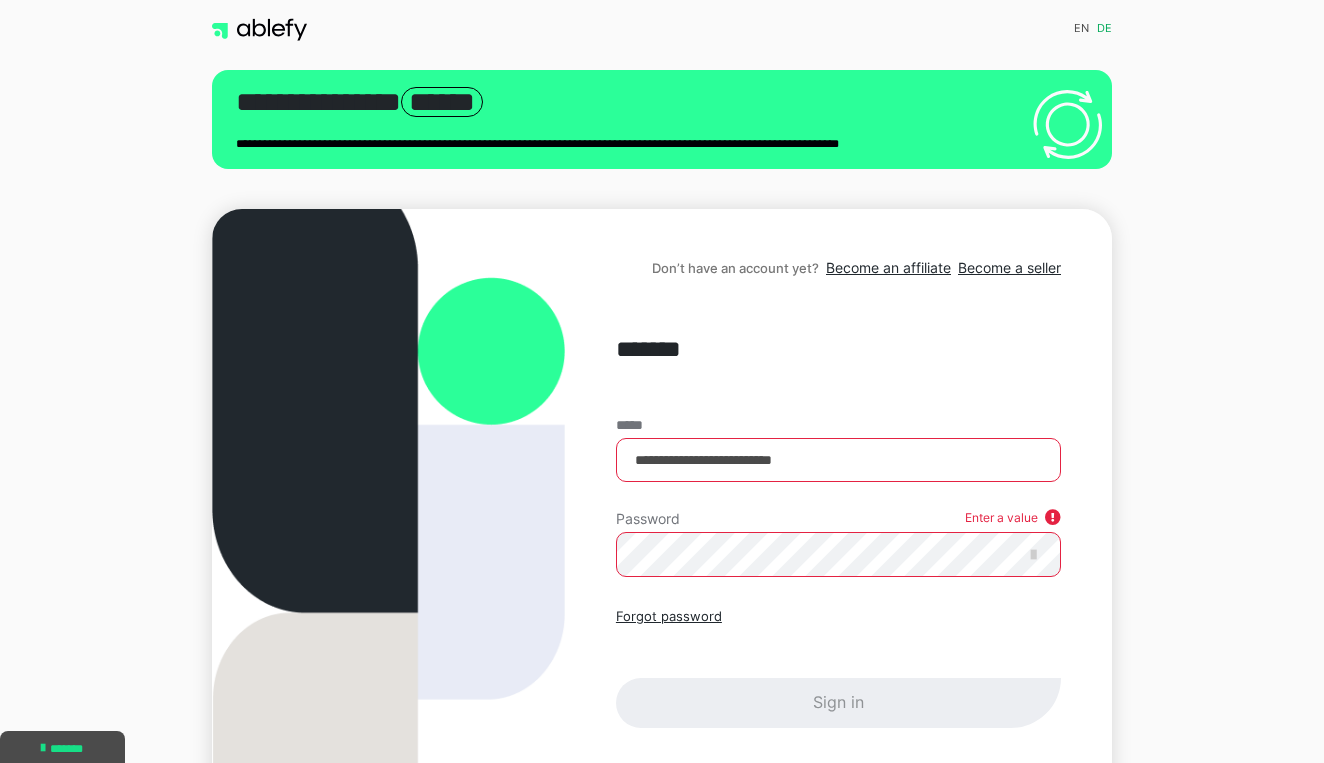 click at bounding box center [1053, 520] 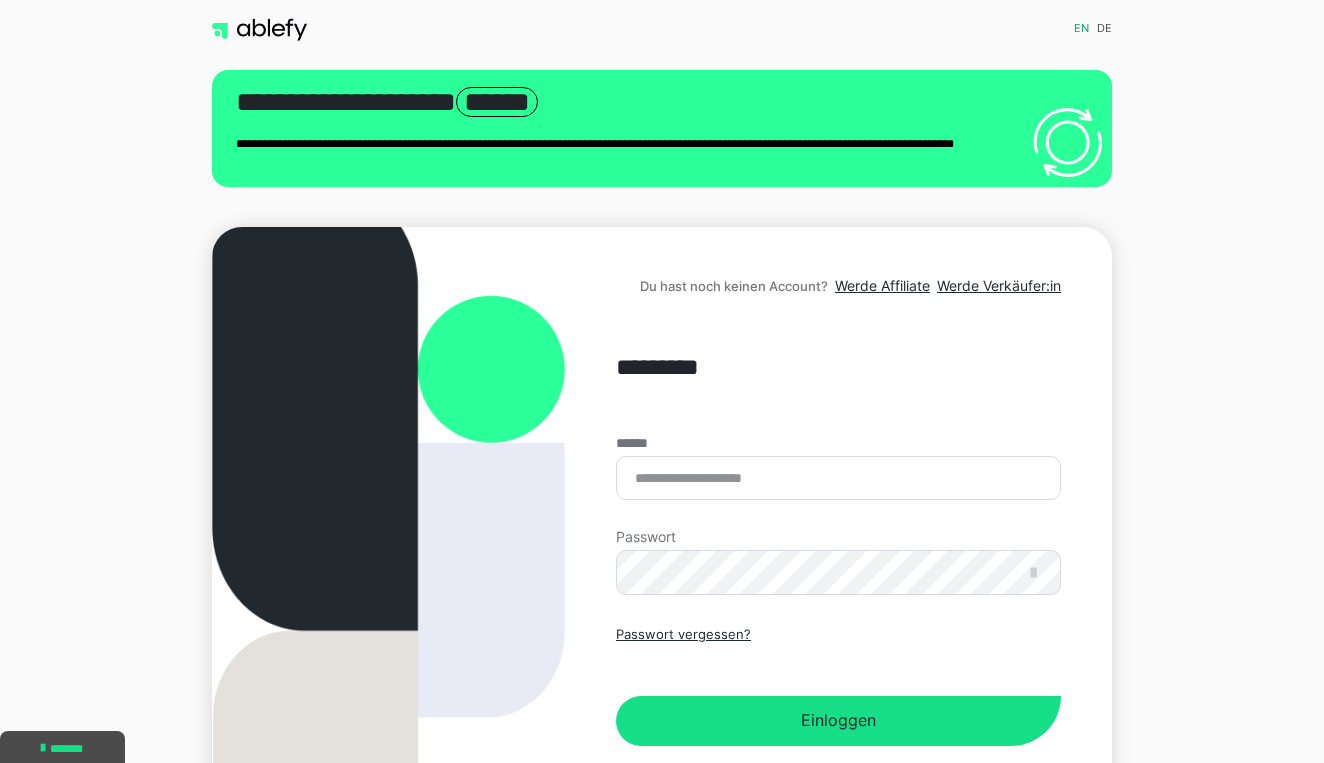 scroll, scrollTop: 0, scrollLeft: 0, axis: both 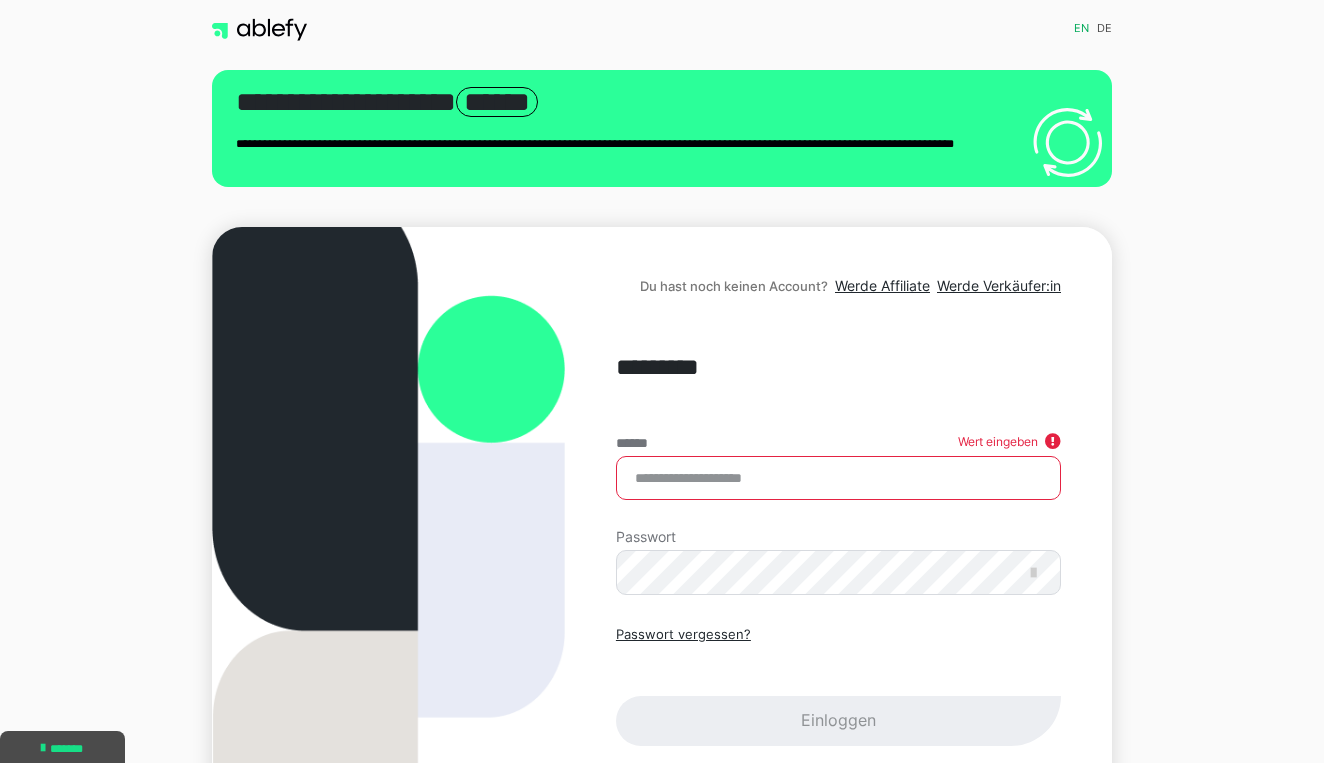 click on "Du hast noch keinen Account? Werde Affiliate Werde Verkäufer:in ********* ****** Wert eingeben Passwort Passwort vergessen? Einloggen" at bounding box center [838, 528] 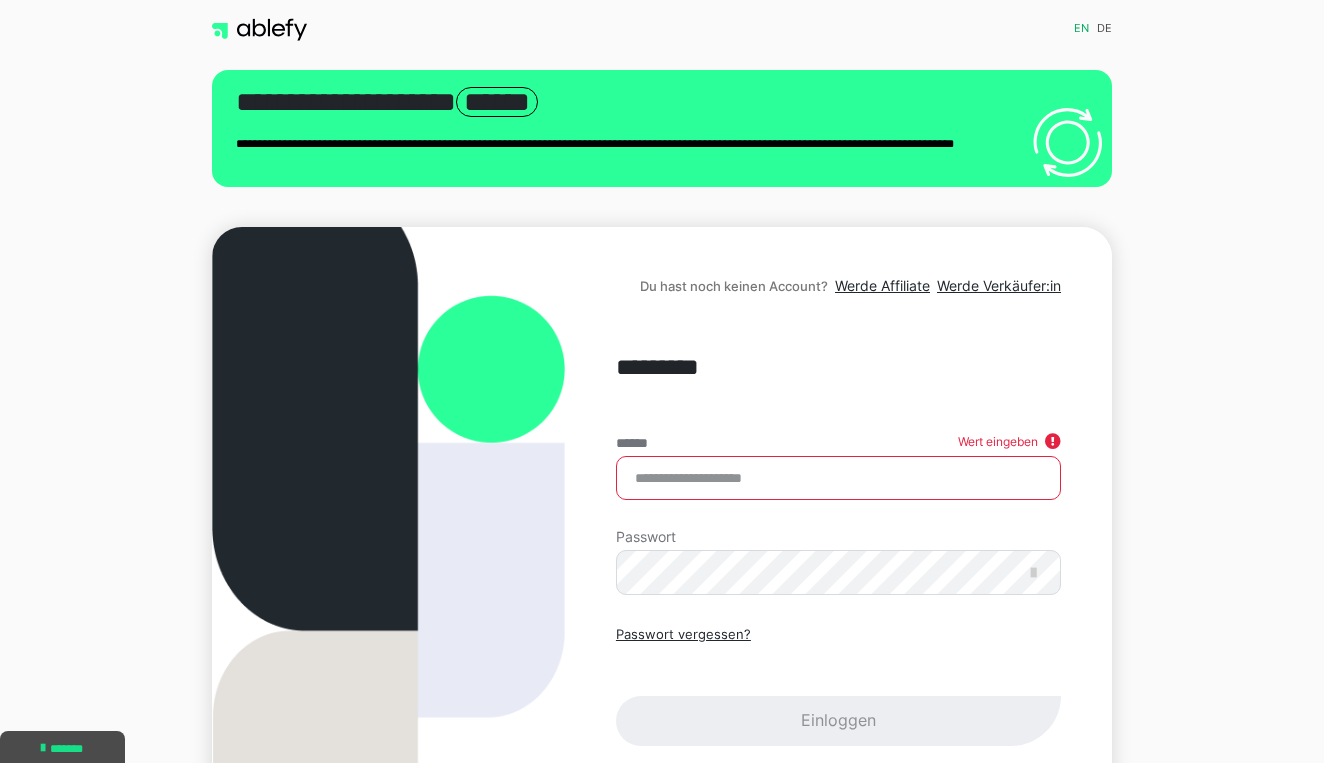 type on "**********" 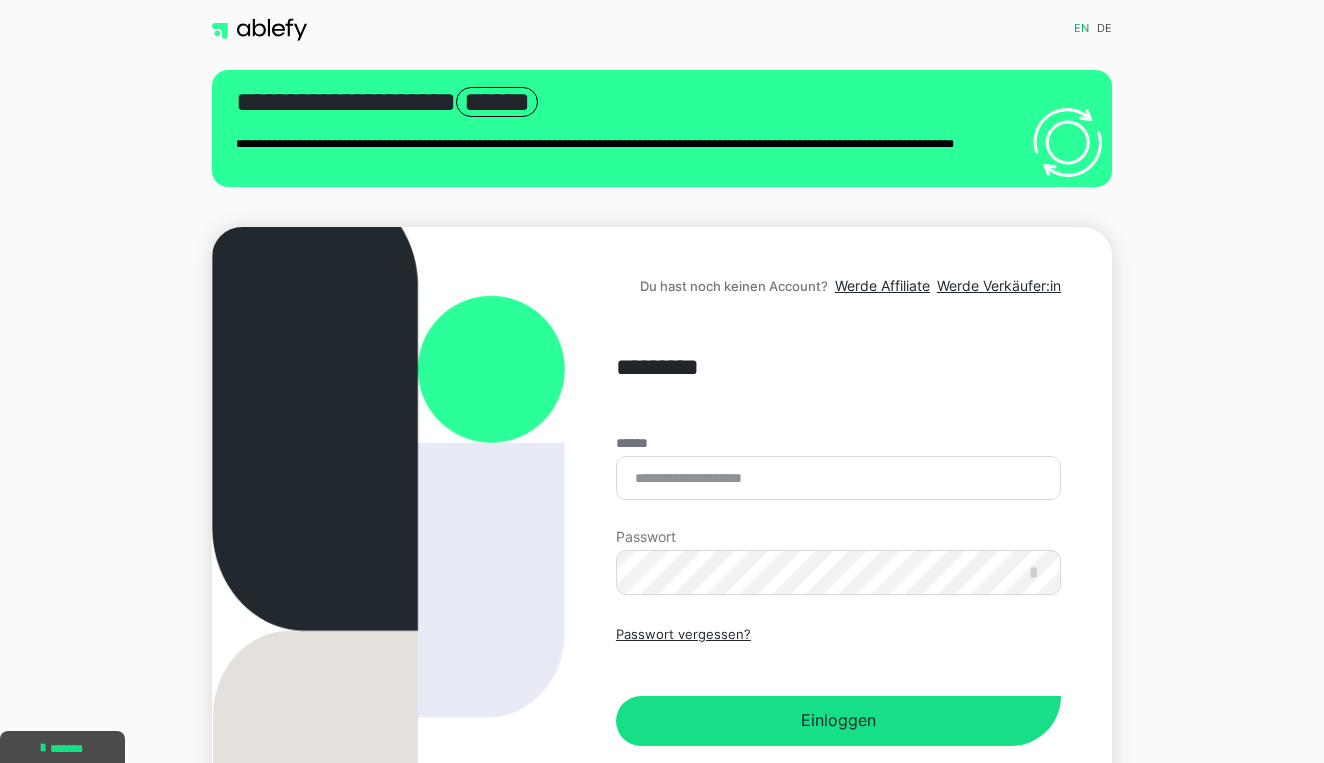scroll, scrollTop: 0, scrollLeft: 0, axis: both 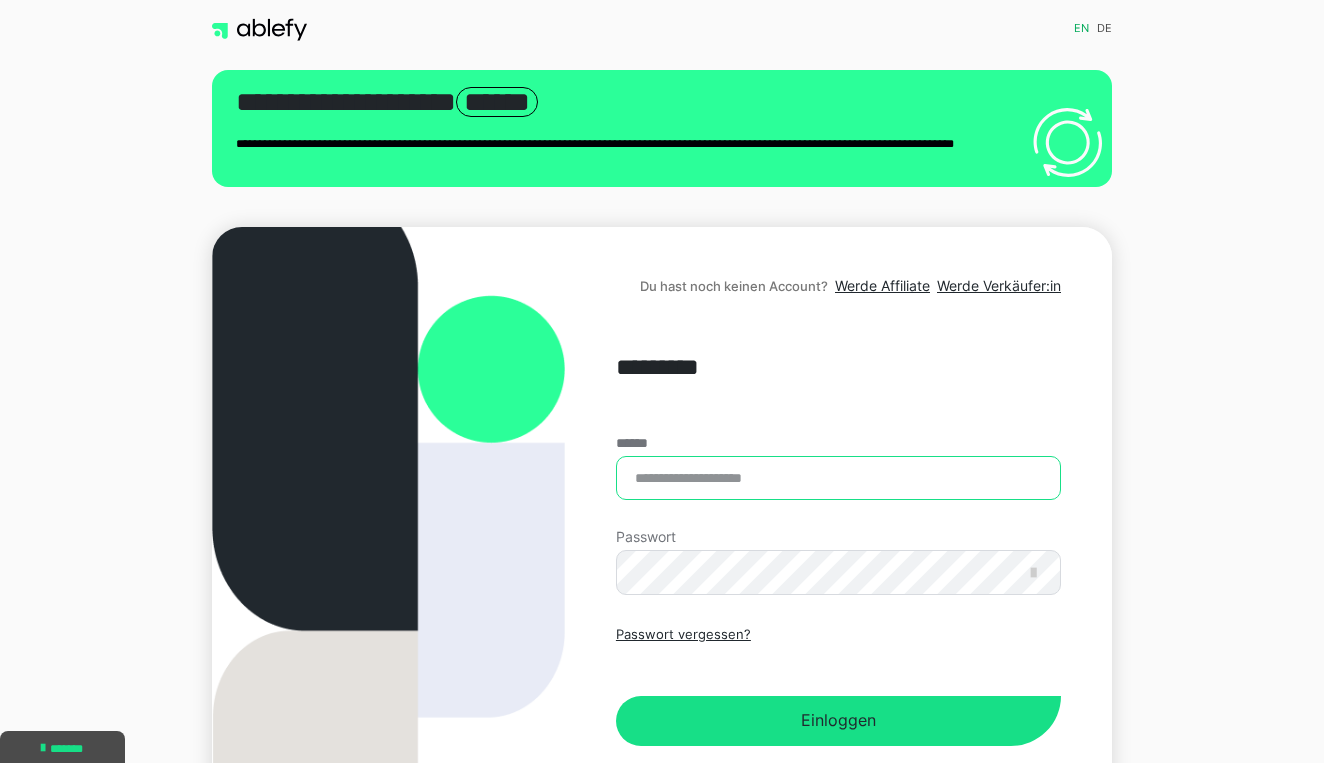 type on "**********" 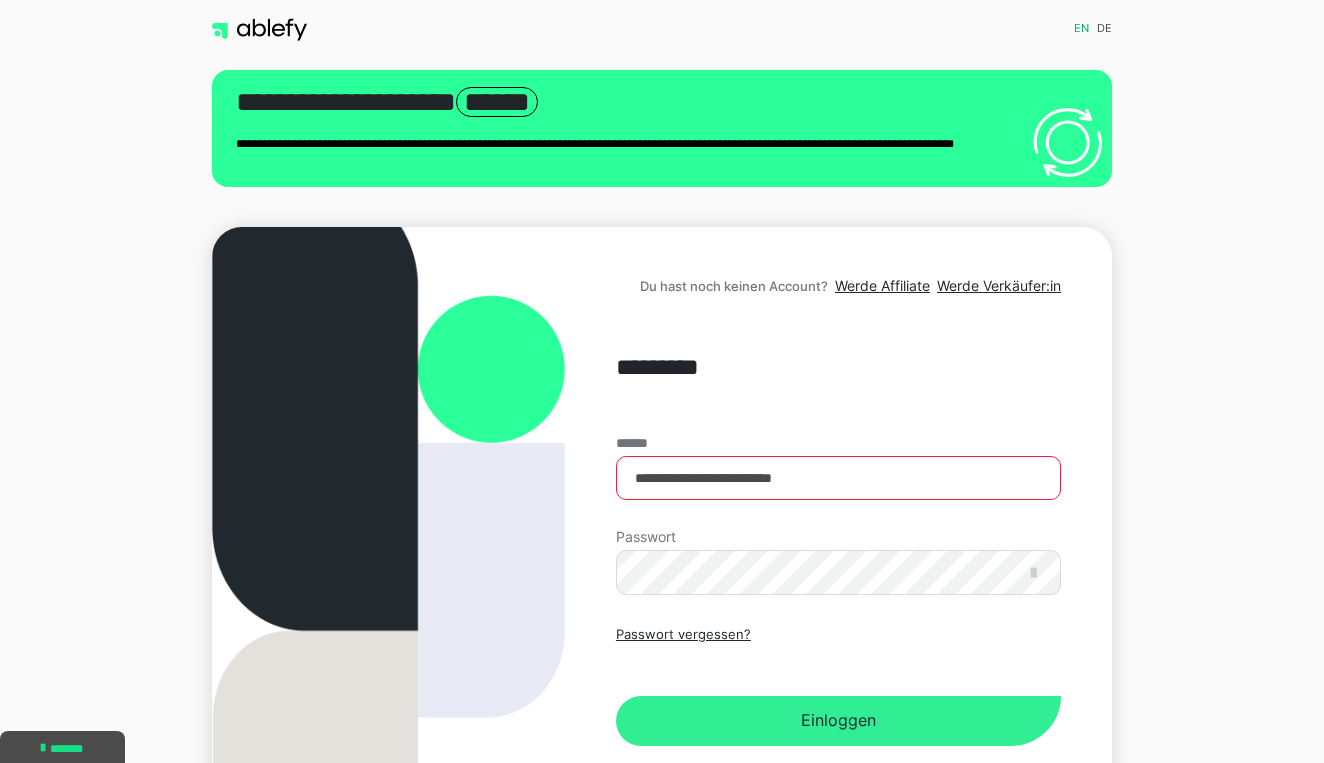 click on "Einloggen" at bounding box center (838, 721) 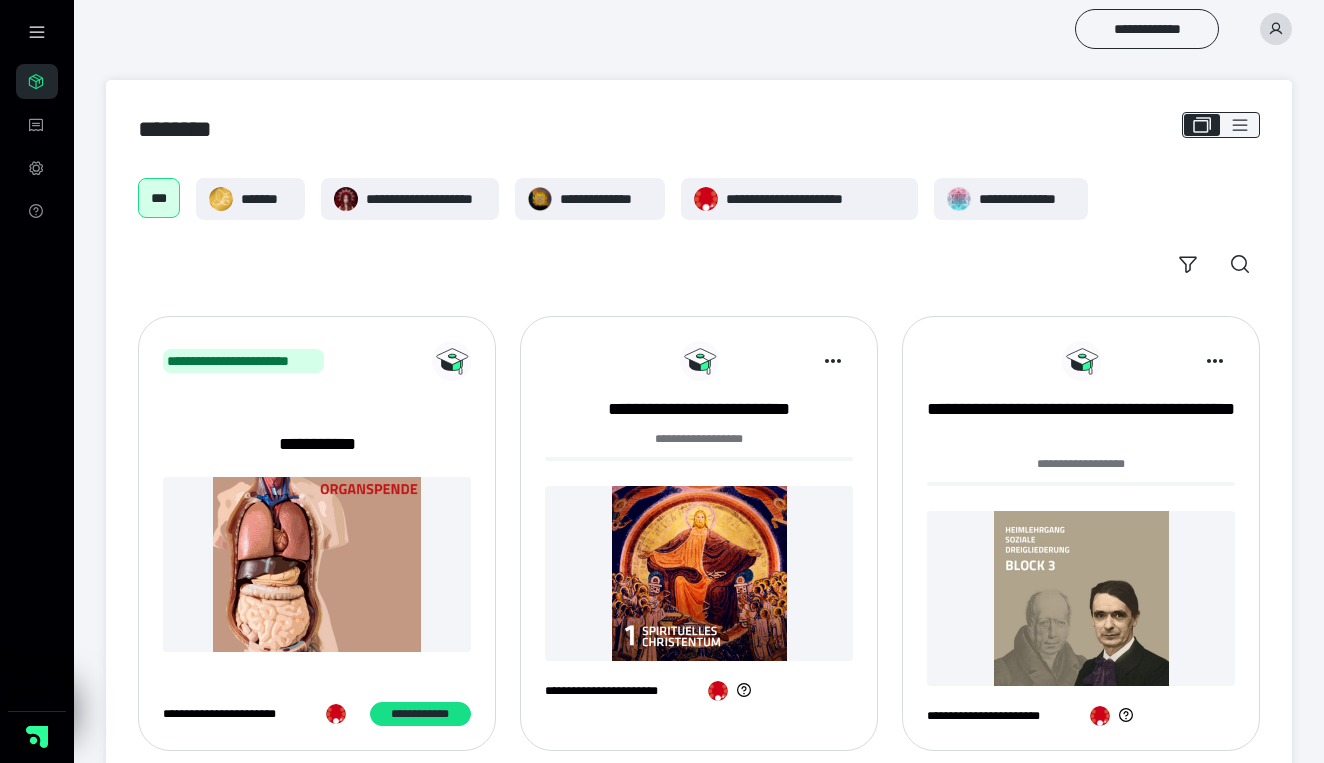 scroll, scrollTop: 0, scrollLeft: 0, axis: both 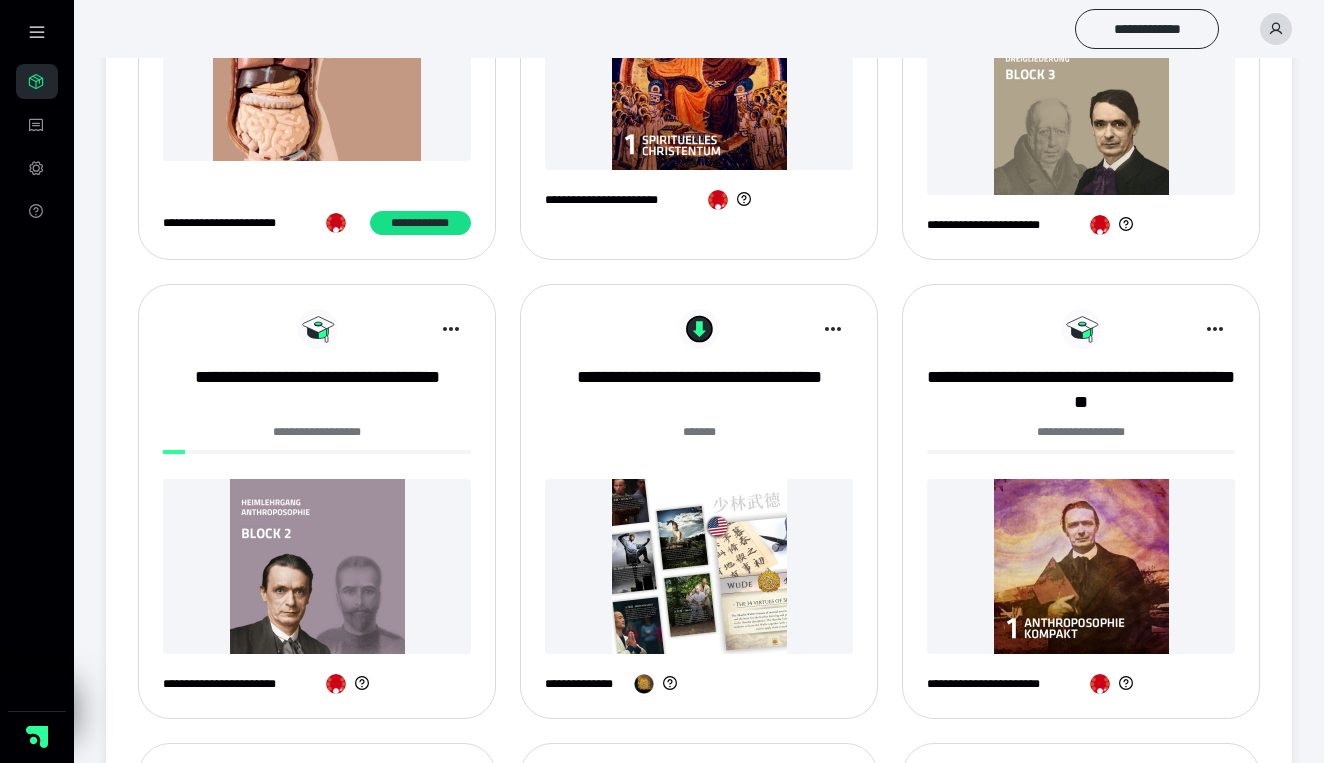 click at bounding box center (317, 566) 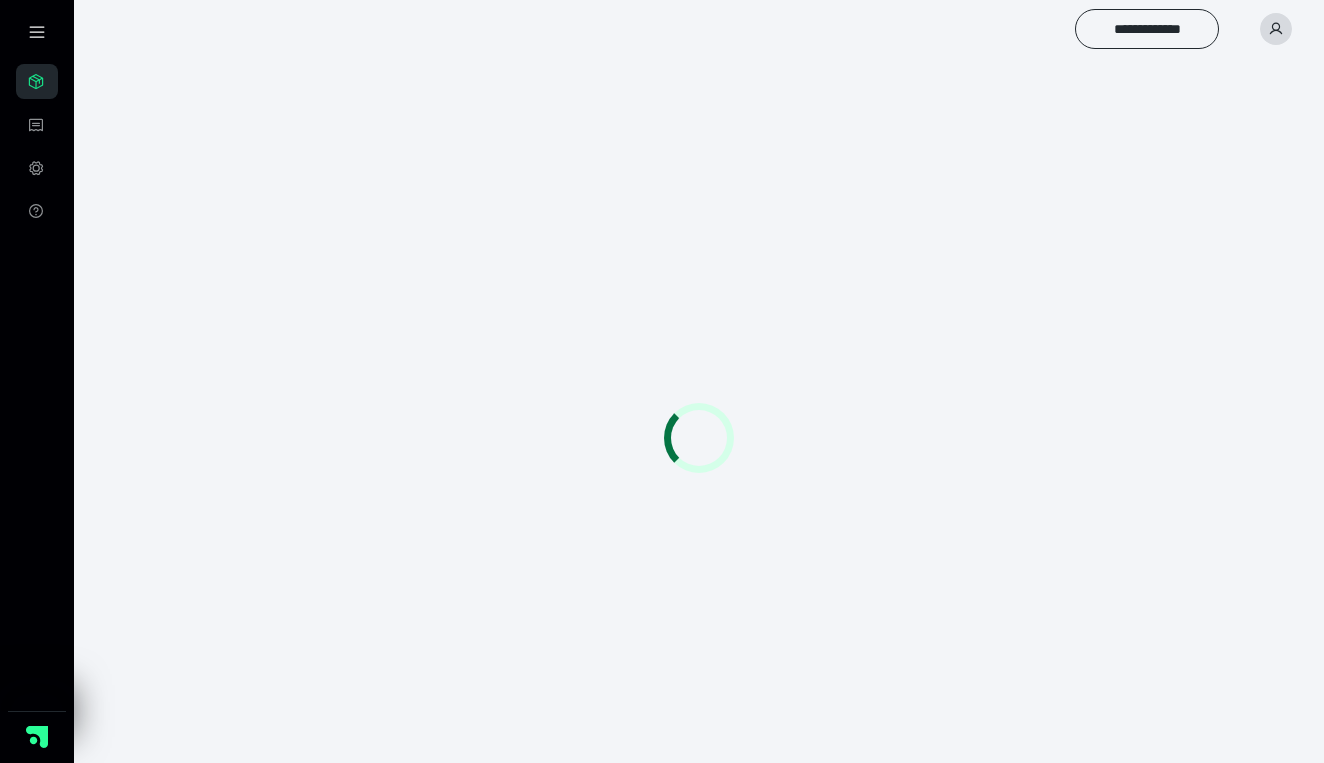 scroll, scrollTop: 0, scrollLeft: 0, axis: both 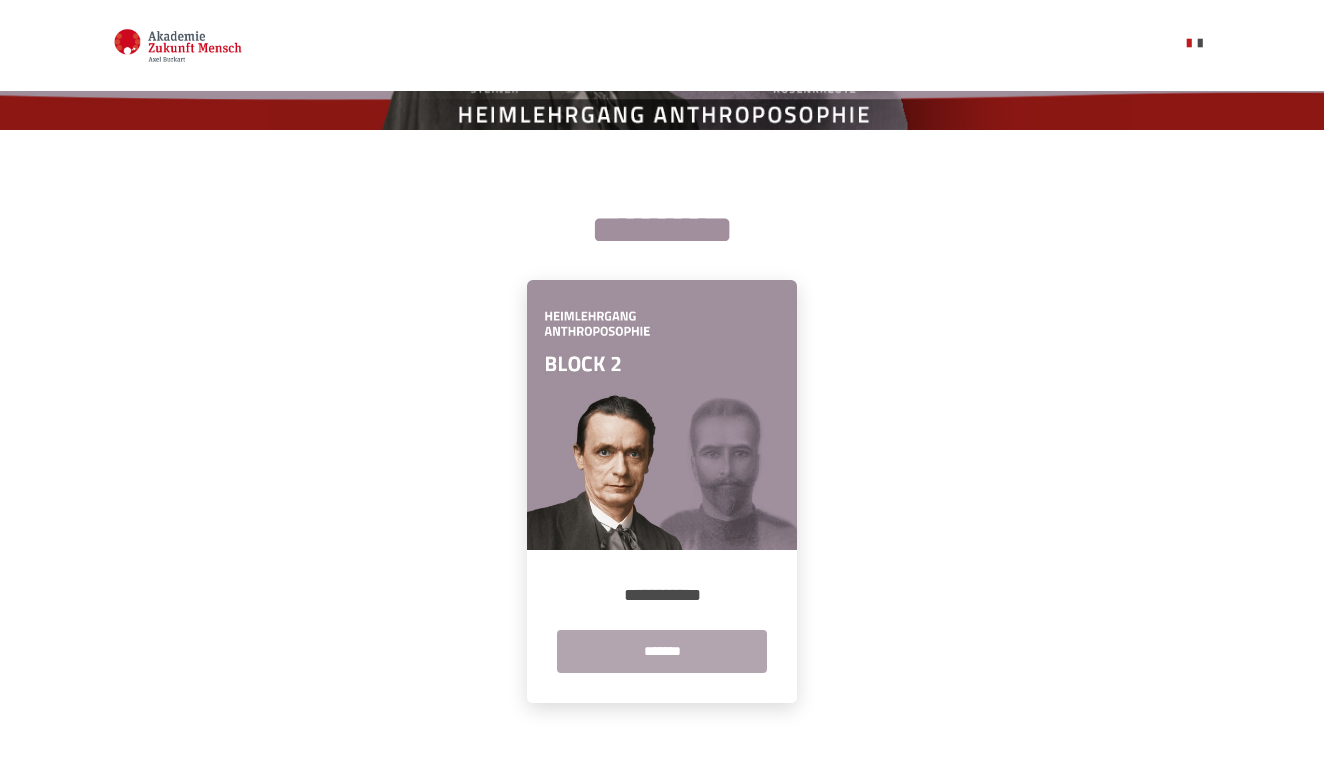click on "*******" at bounding box center [662, 651] 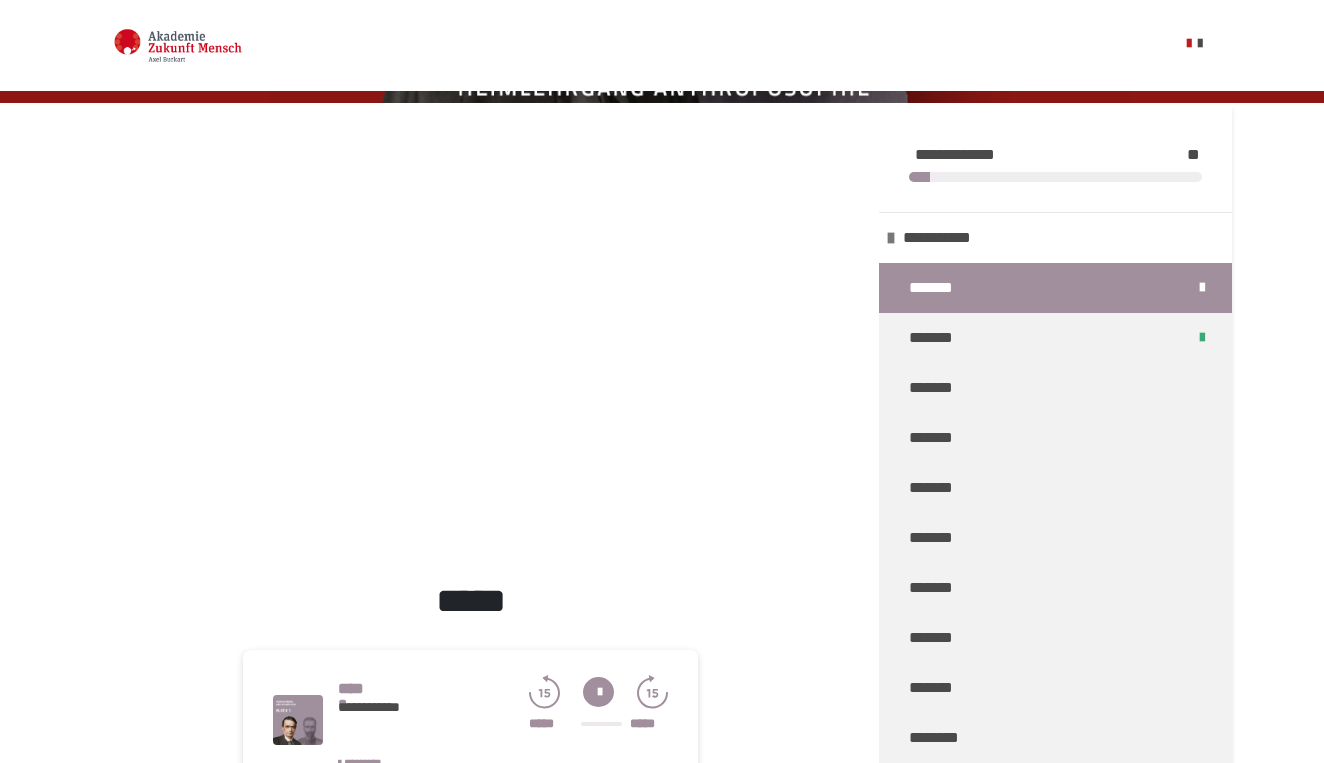 scroll, scrollTop: 269, scrollLeft: 0, axis: vertical 